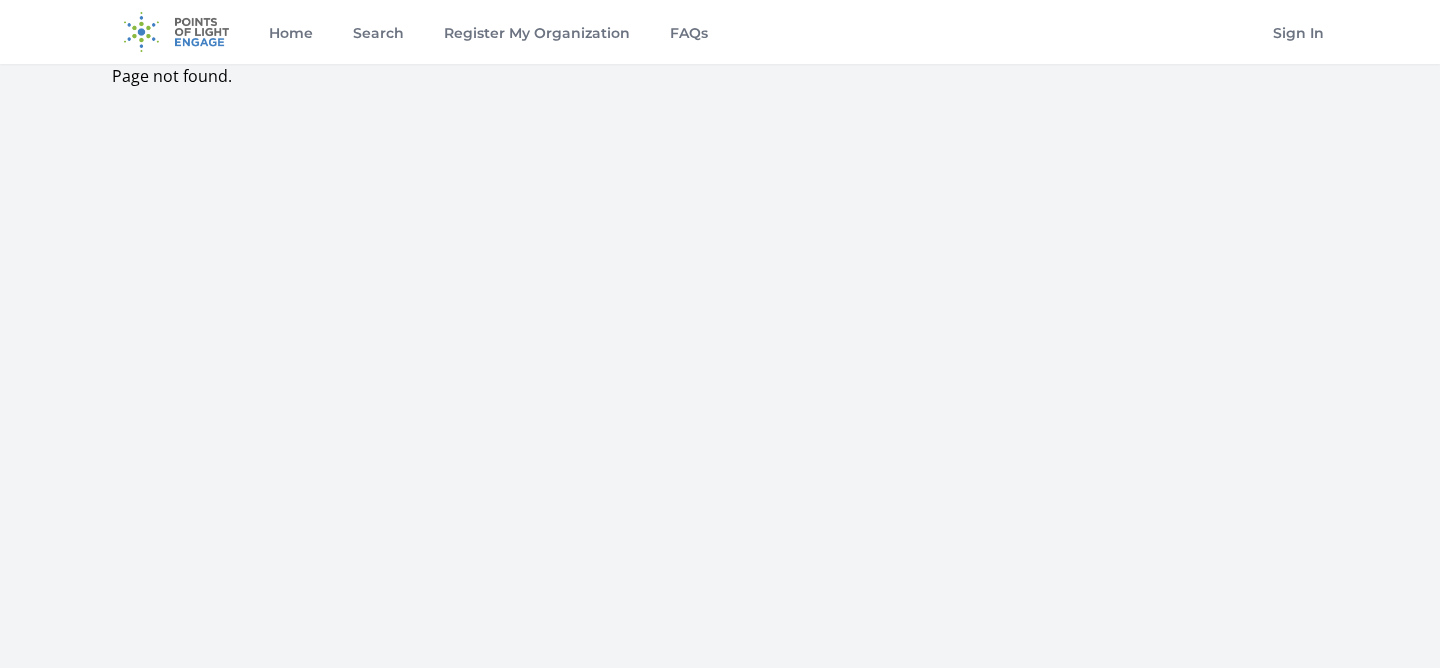 scroll, scrollTop: 0, scrollLeft: 0, axis: both 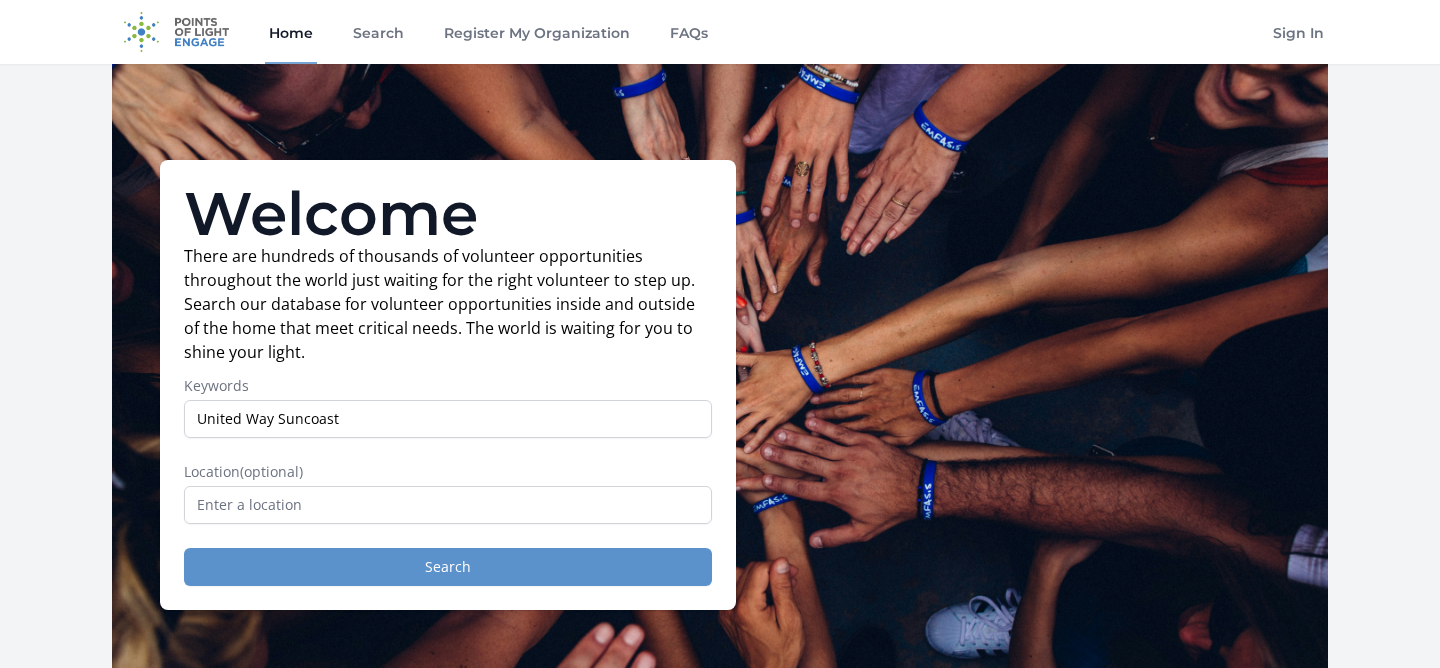 type on "United Way Suncoast" 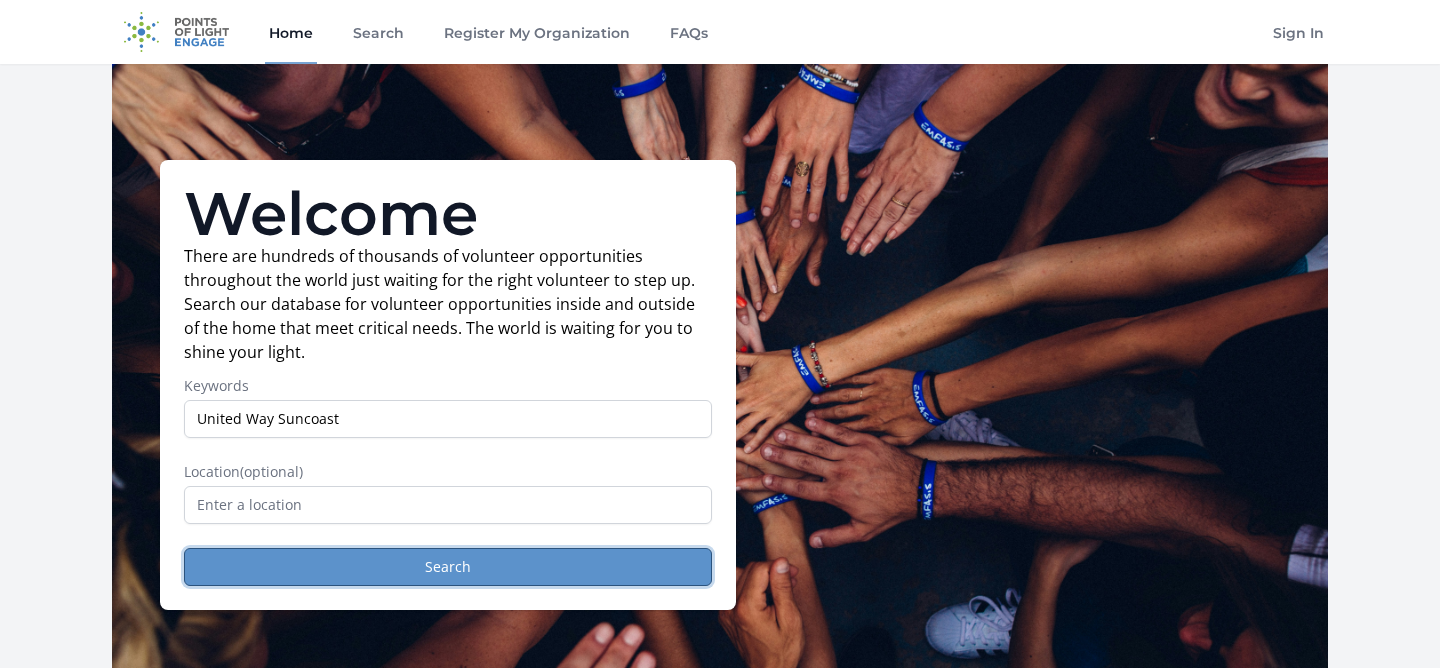 click on "Search" at bounding box center [448, 567] 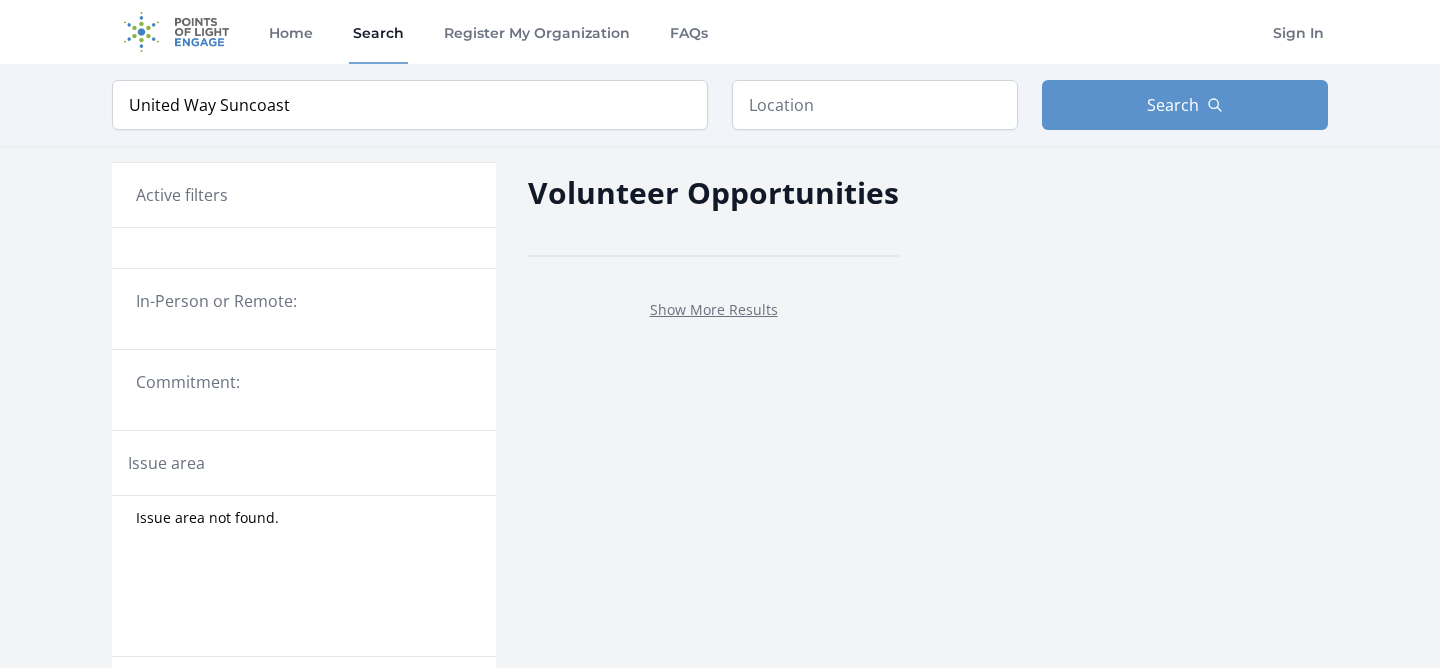 scroll, scrollTop: 0, scrollLeft: 0, axis: both 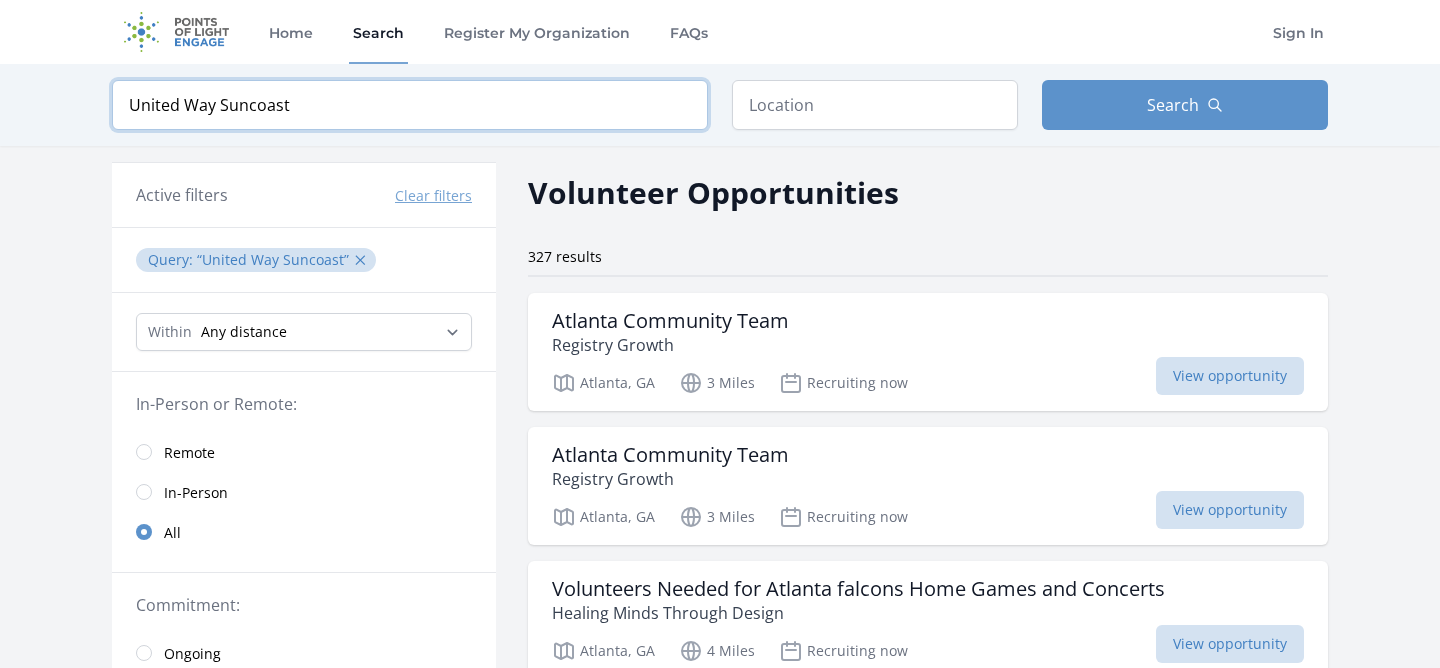 drag, startPoint x: 222, startPoint y: 107, endPoint x: 136, endPoint y: 106, distance: 86.00581 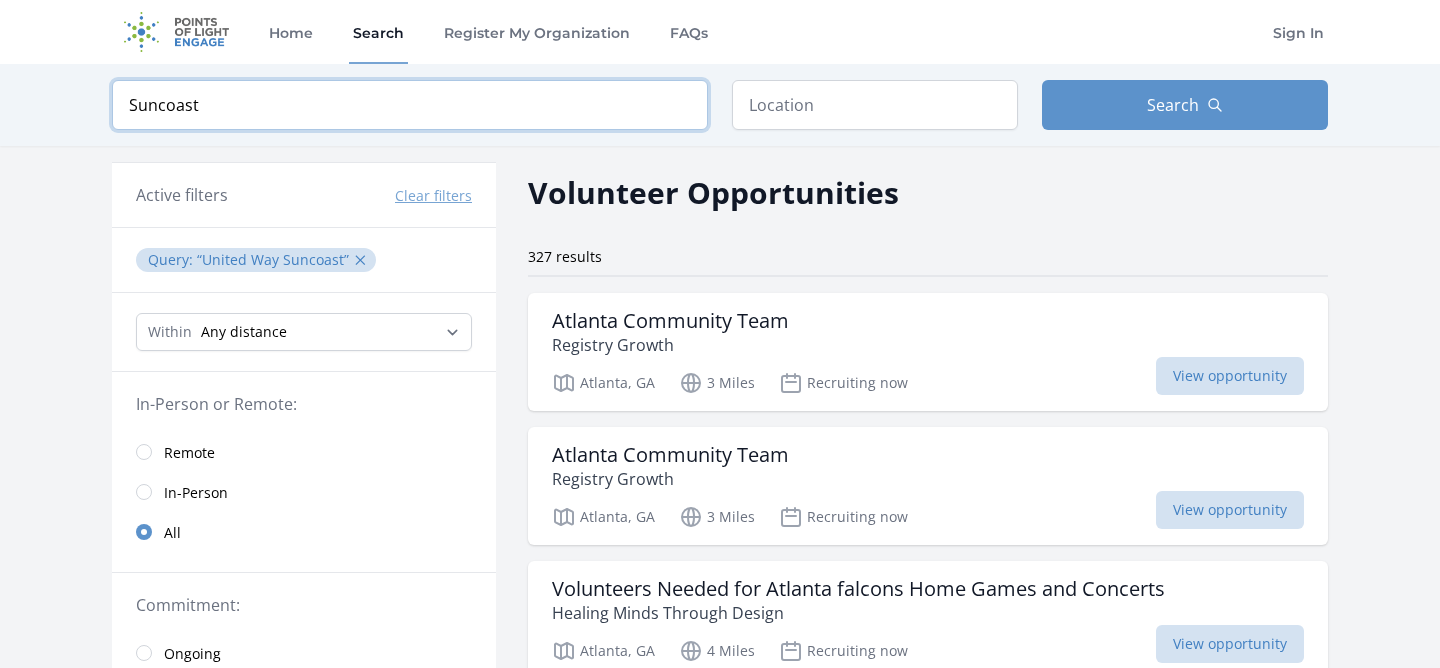 click at bounding box center (0, 0) 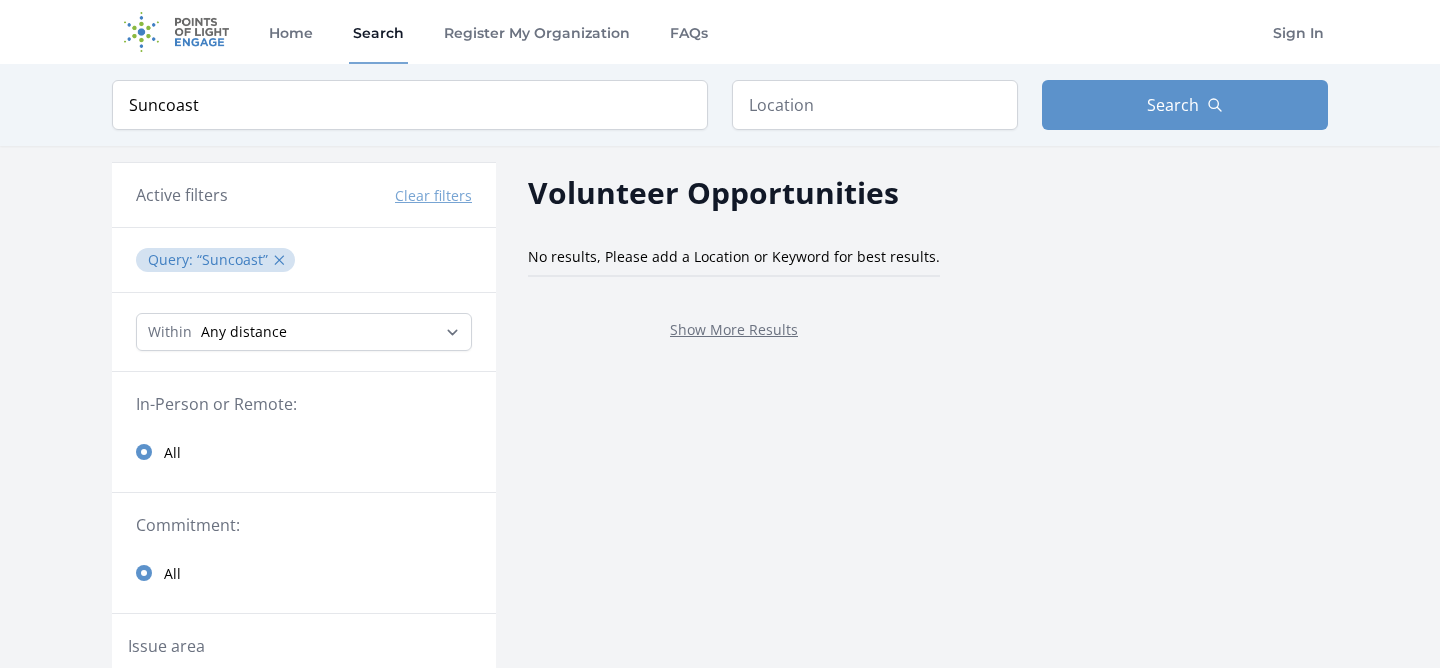 type on "United Way Suncoast" 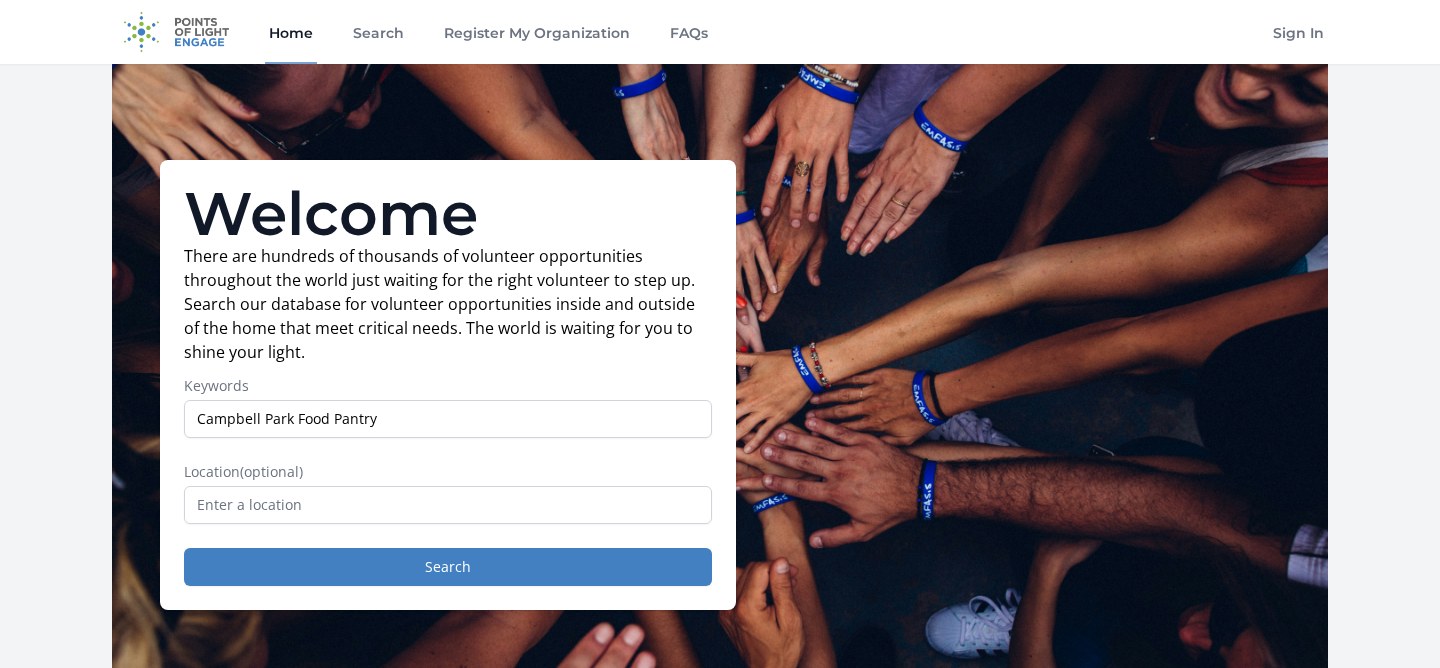 scroll, scrollTop: 0, scrollLeft: 0, axis: both 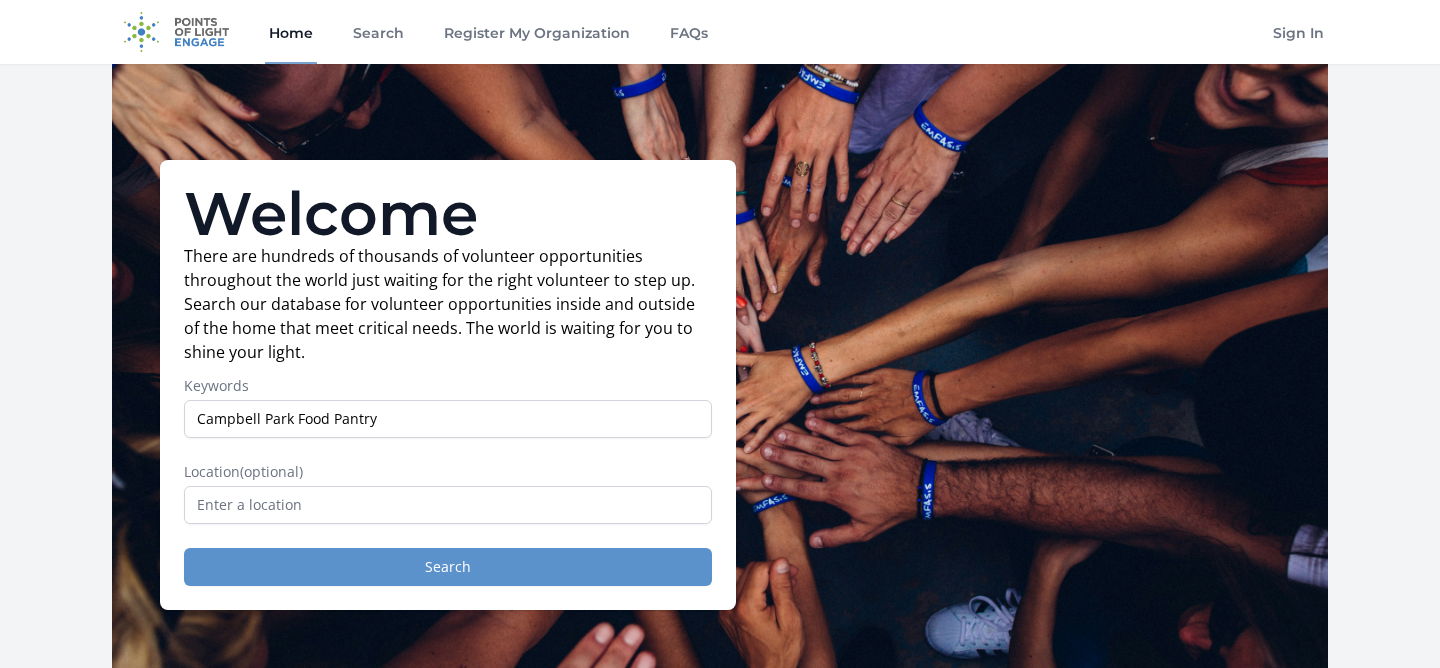 type on "Campbell Park Food Pantry" 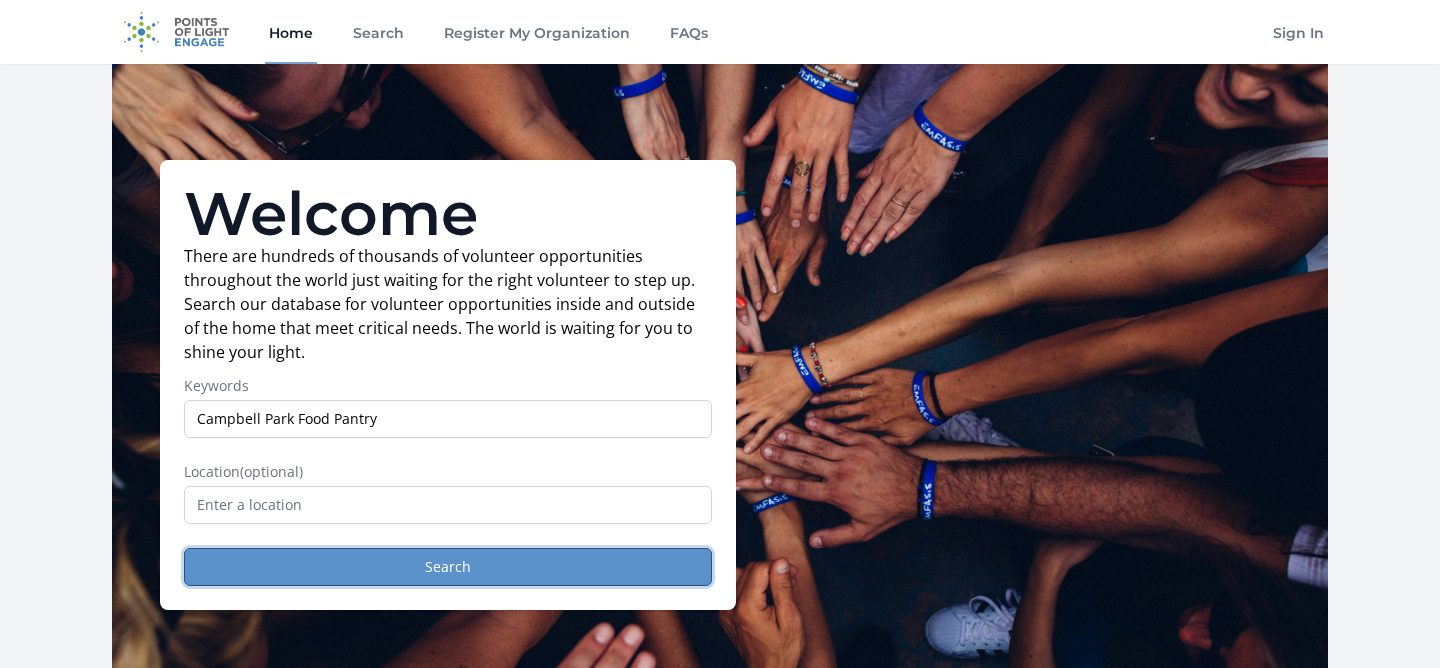 click on "Search" at bounding box center (448, 567) 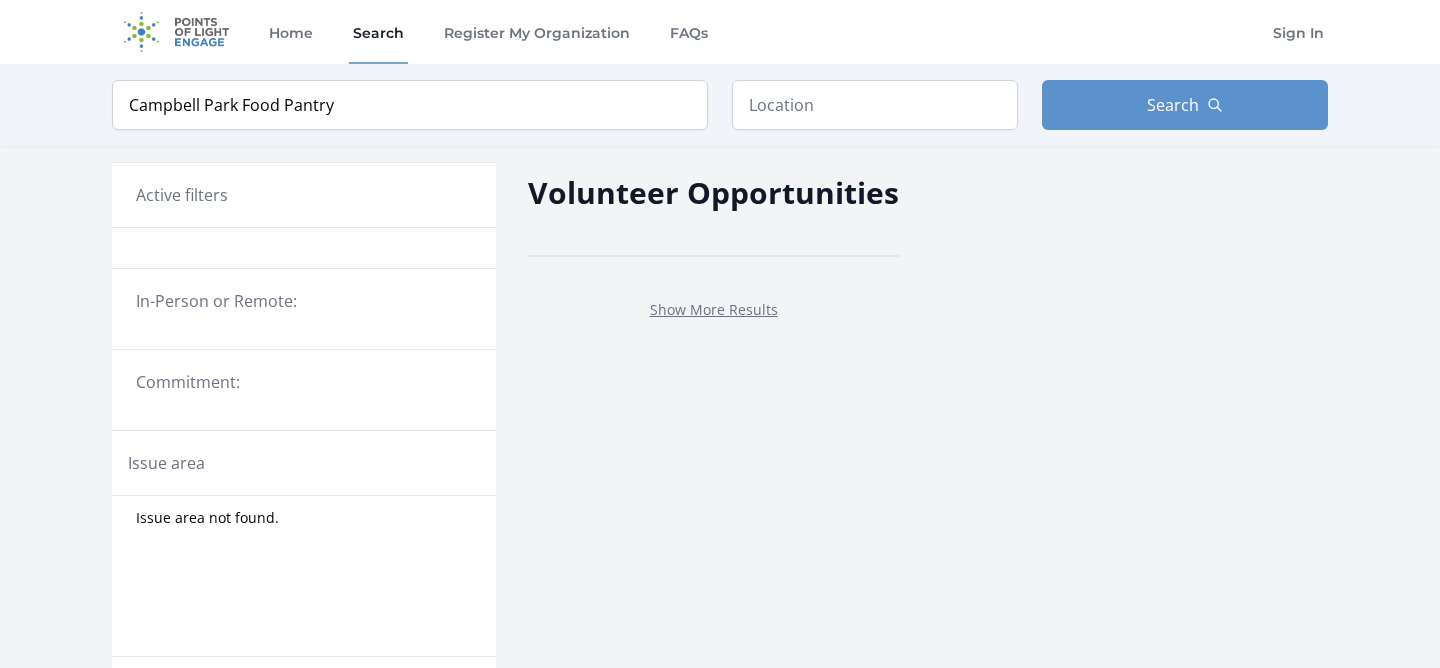 scroll, scrollTop: 0, scrollLeft: 0, axis: both 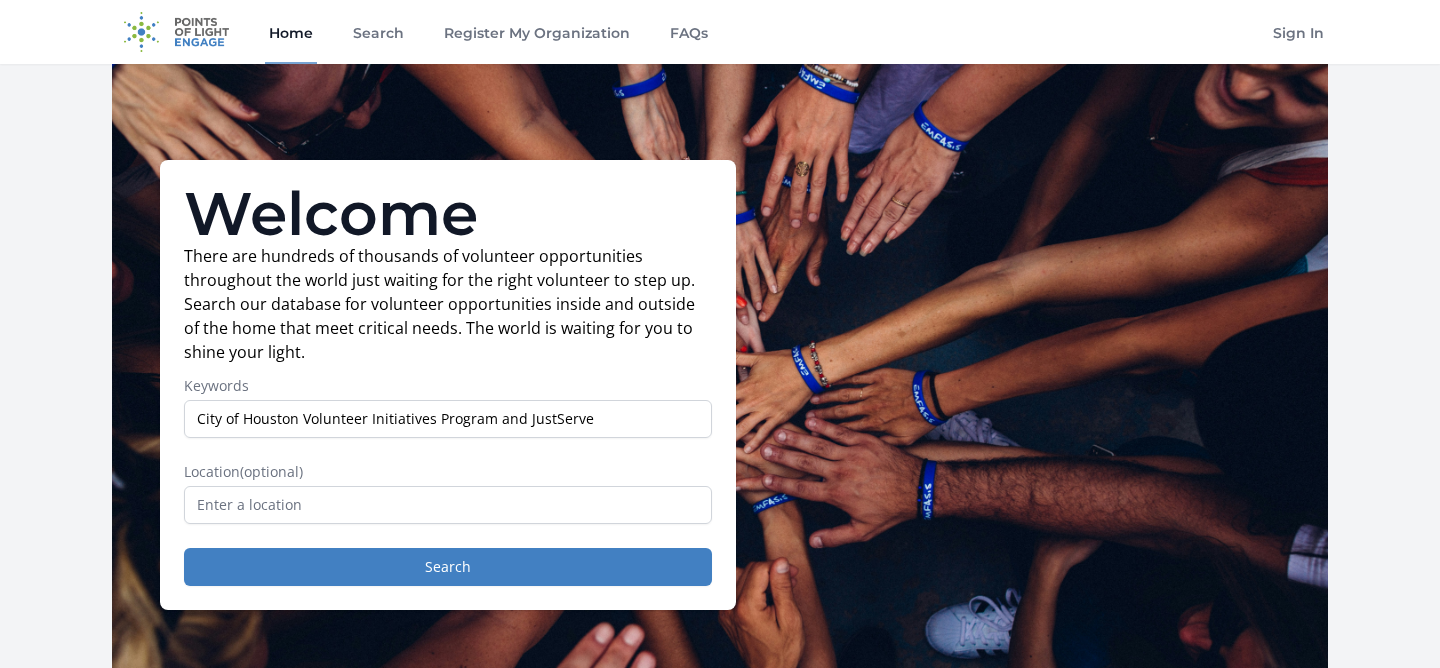 drag, startPoint x: 586, startPoint y: 414, endPoint x: 498, endPoint y: 416, distance: 88.02273 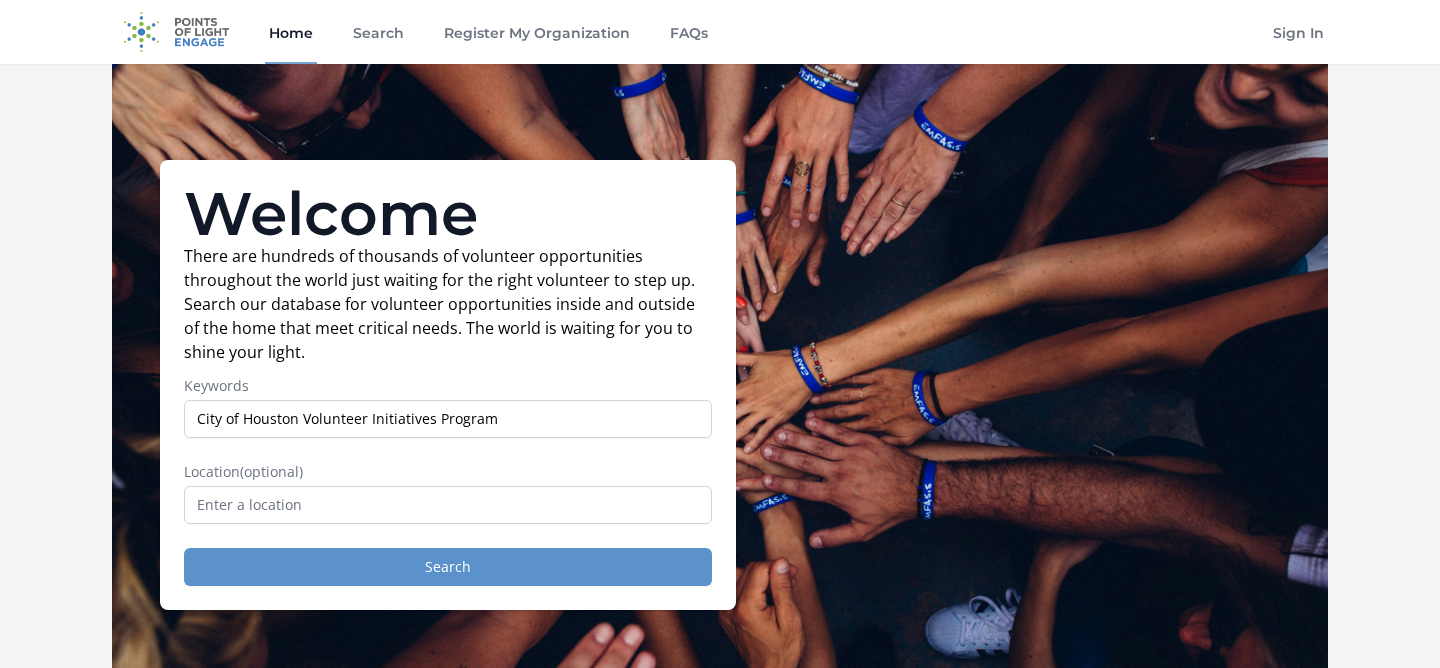 type on "City of Houston Volunteer Initiatives Program" 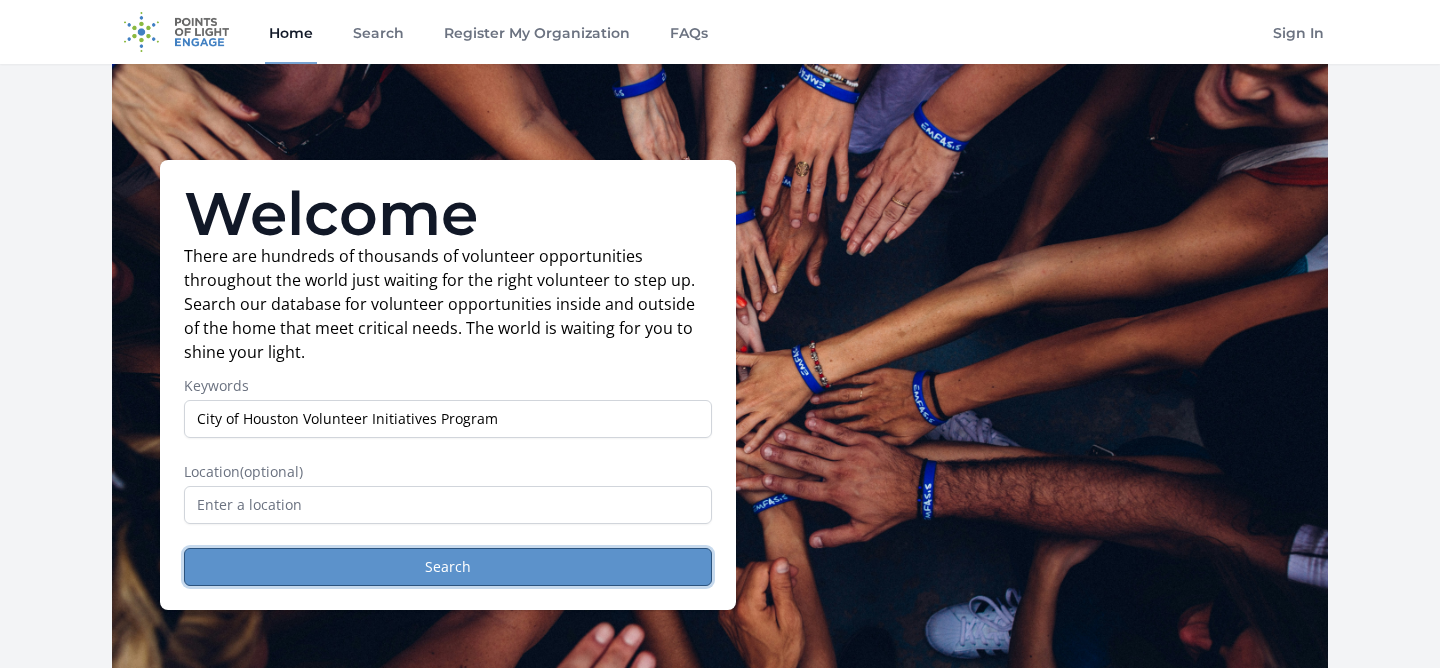 click on "Search" at bounding box center (448, 567) 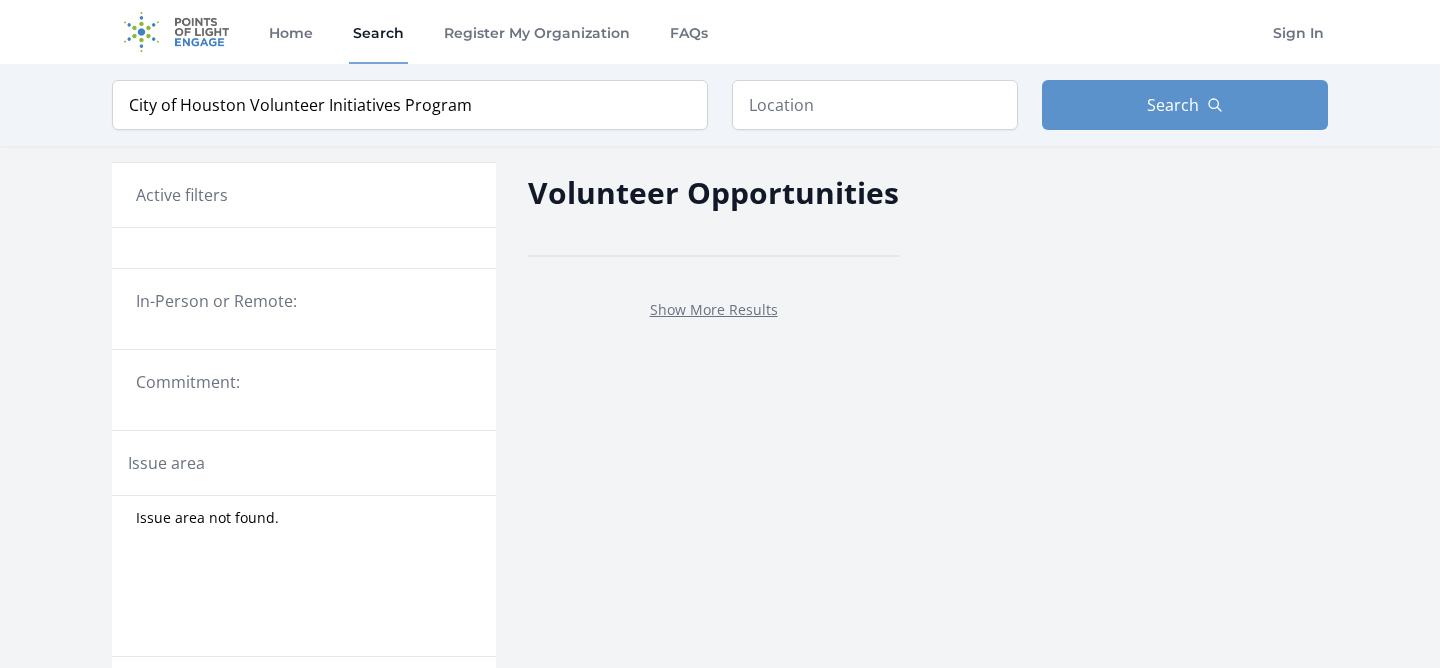scroll, scrollTop: 0, scrollLeft: 0, axis: both 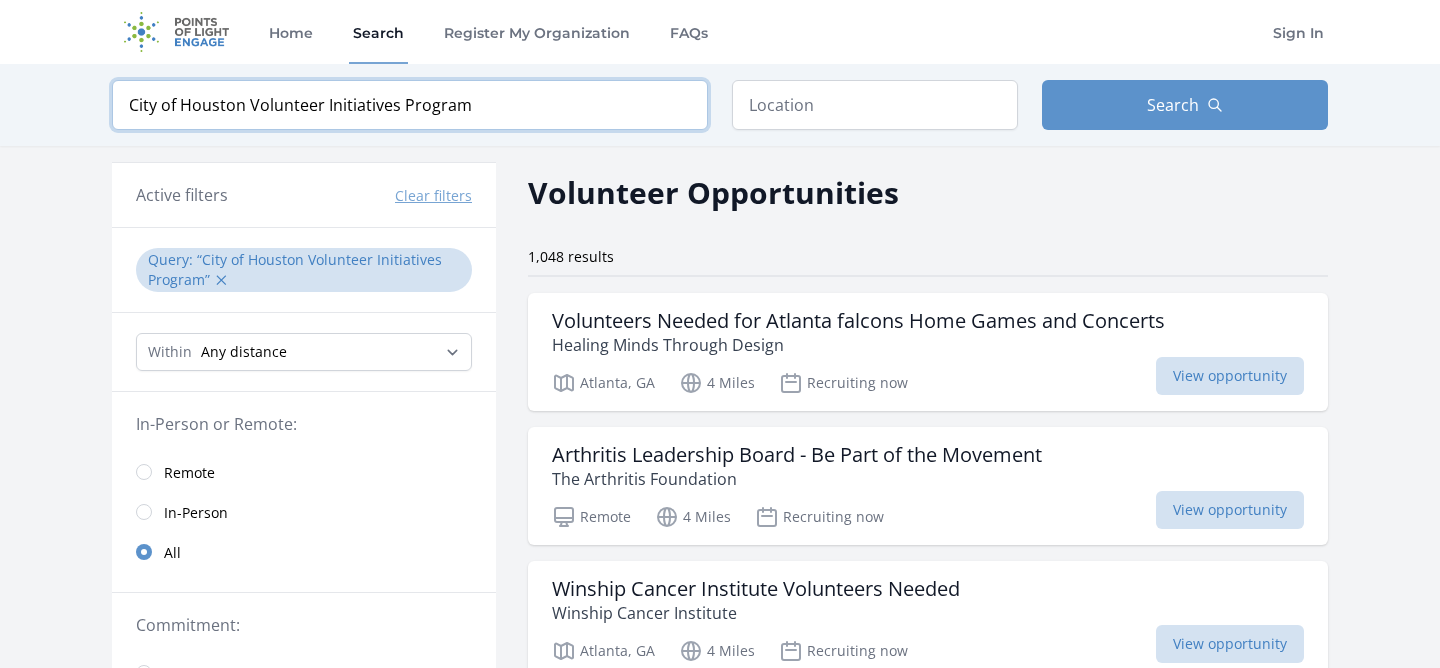 drag, startPoint x: 472, startPoint y: 98, endPoint x: 124, endPoint y: 99, distance: 348.00143 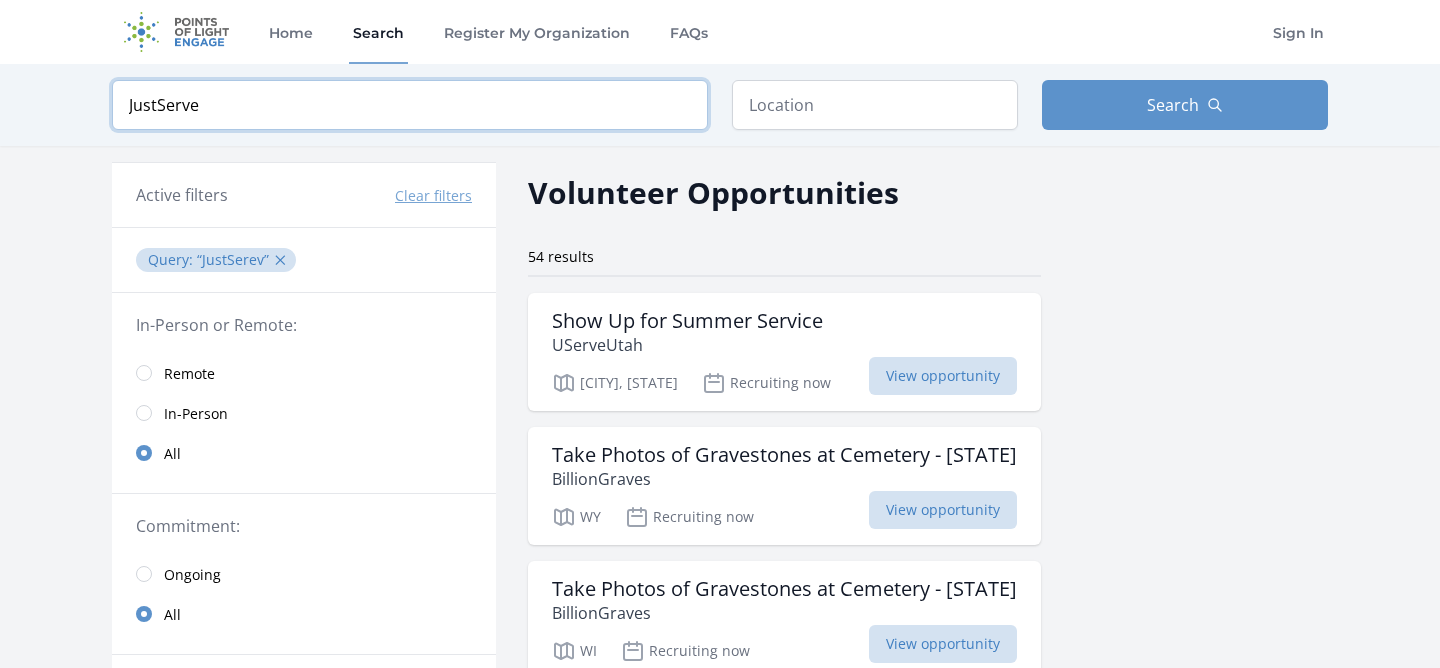 type on "JustServe" 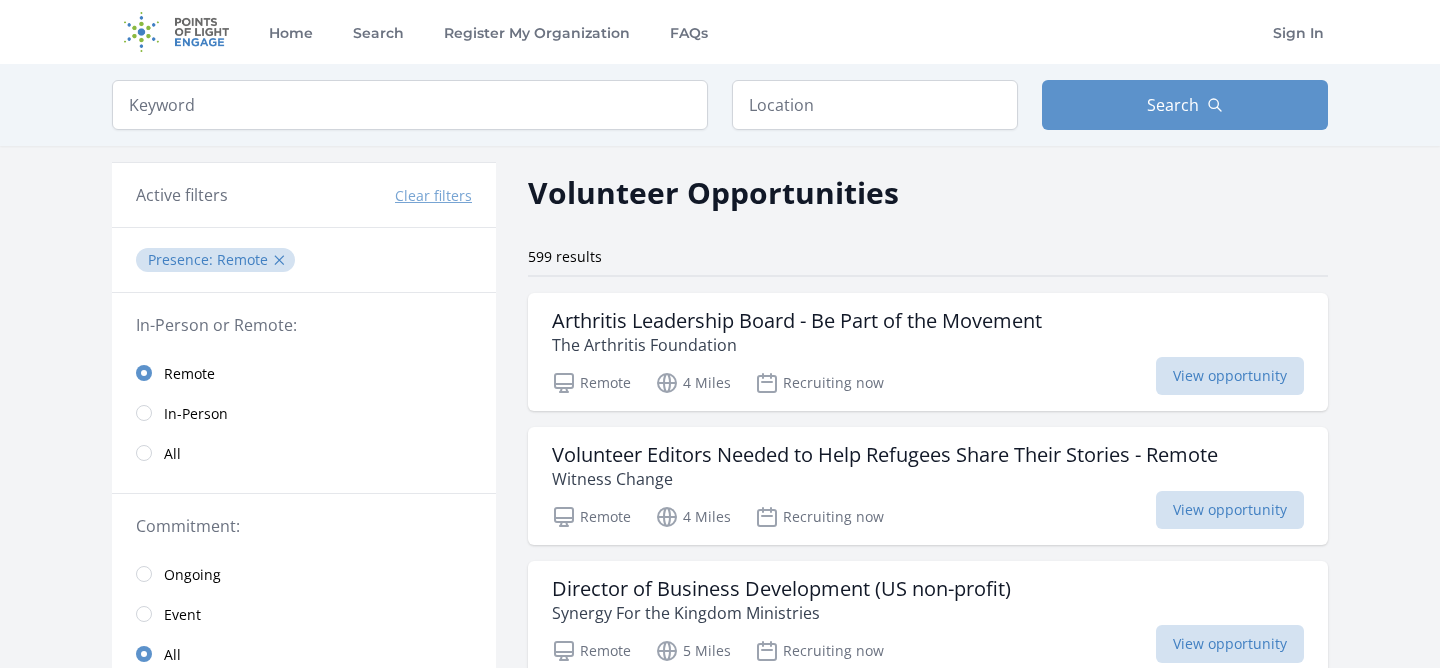 scroll, scrollTop: 0, scrollLeft: 0, axis: both 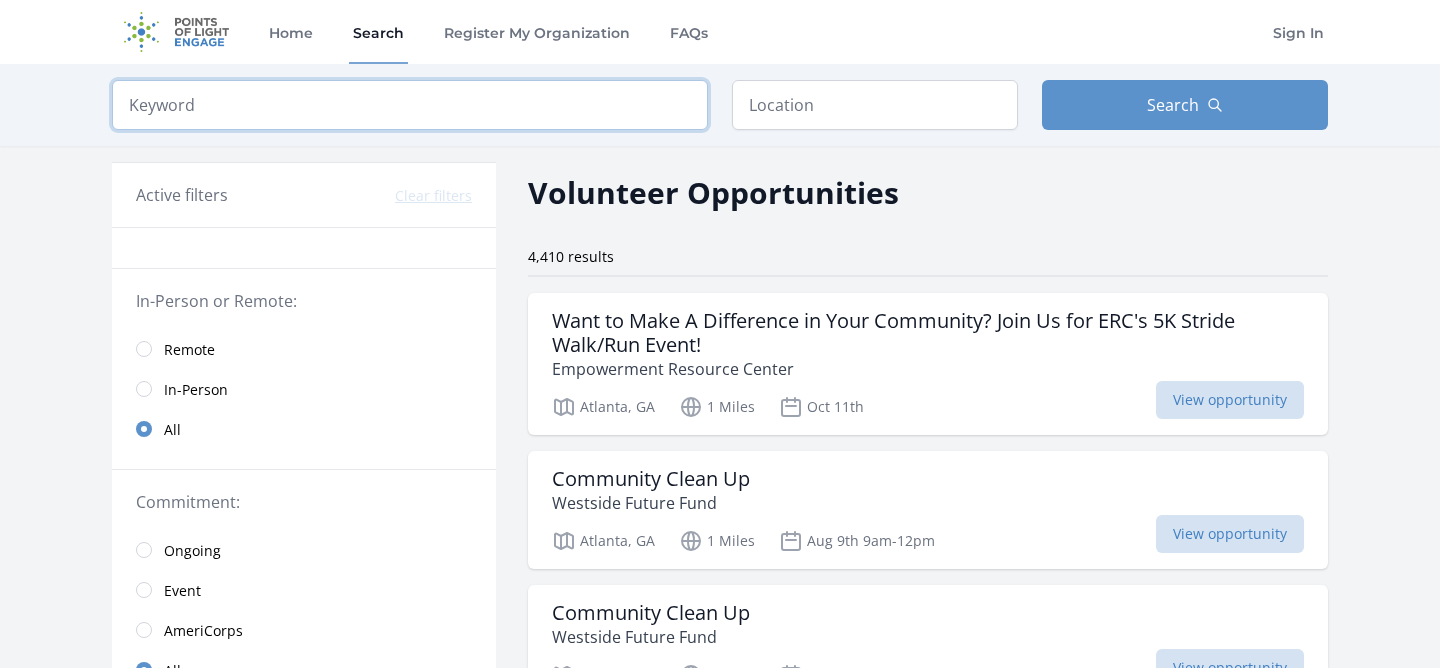 click at bounding box center [410, 105] 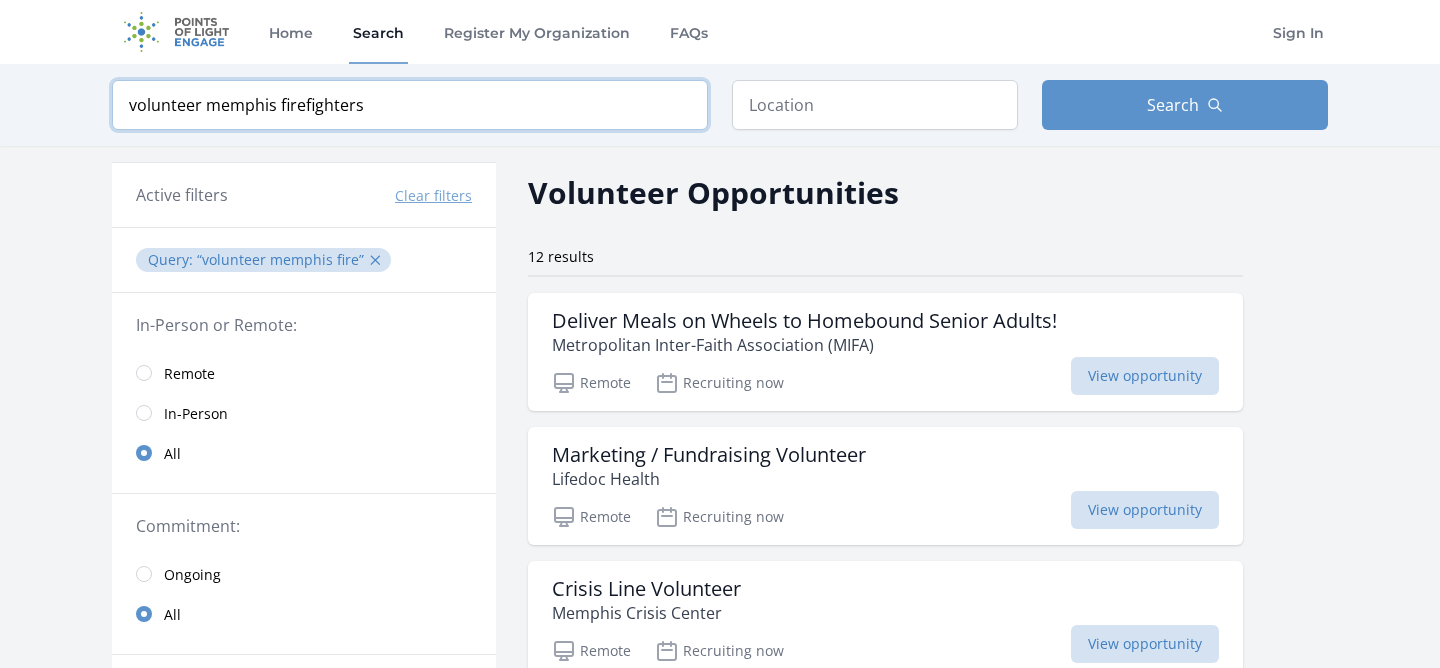 type on "volunteer memphis firefighters" 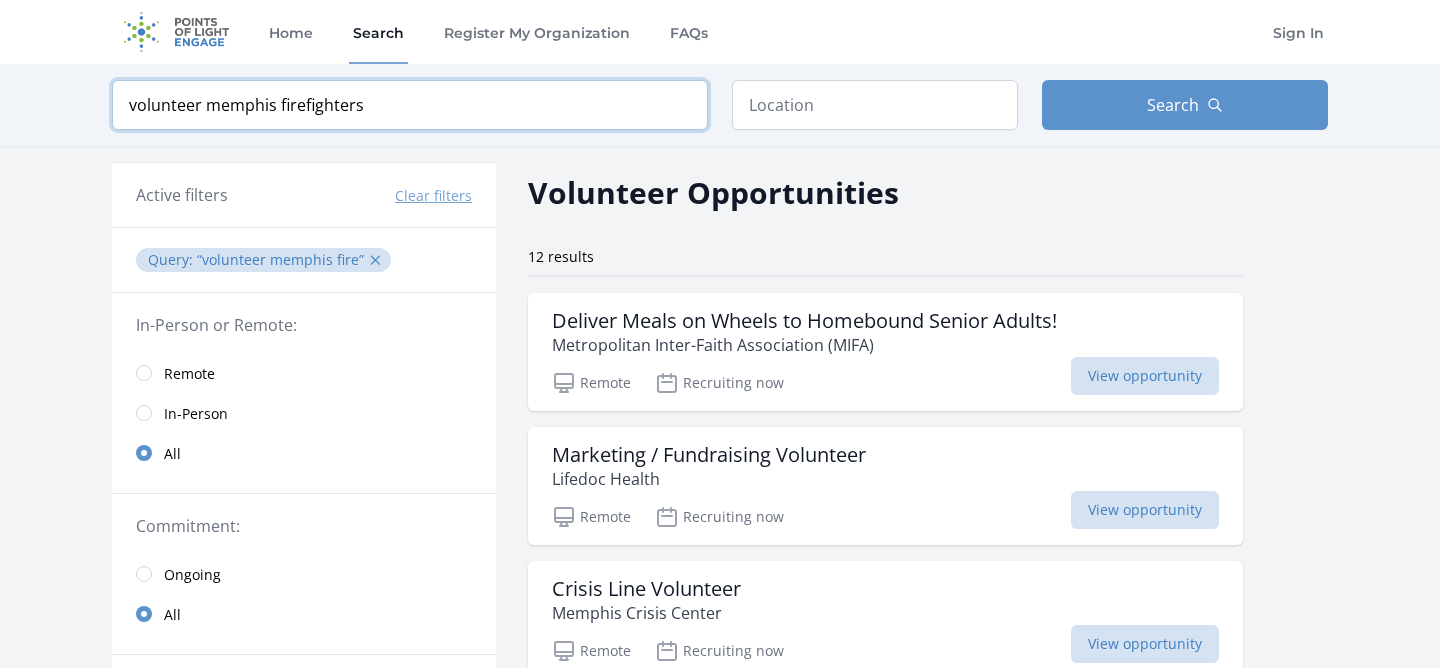click at bounding box center [0, 0] 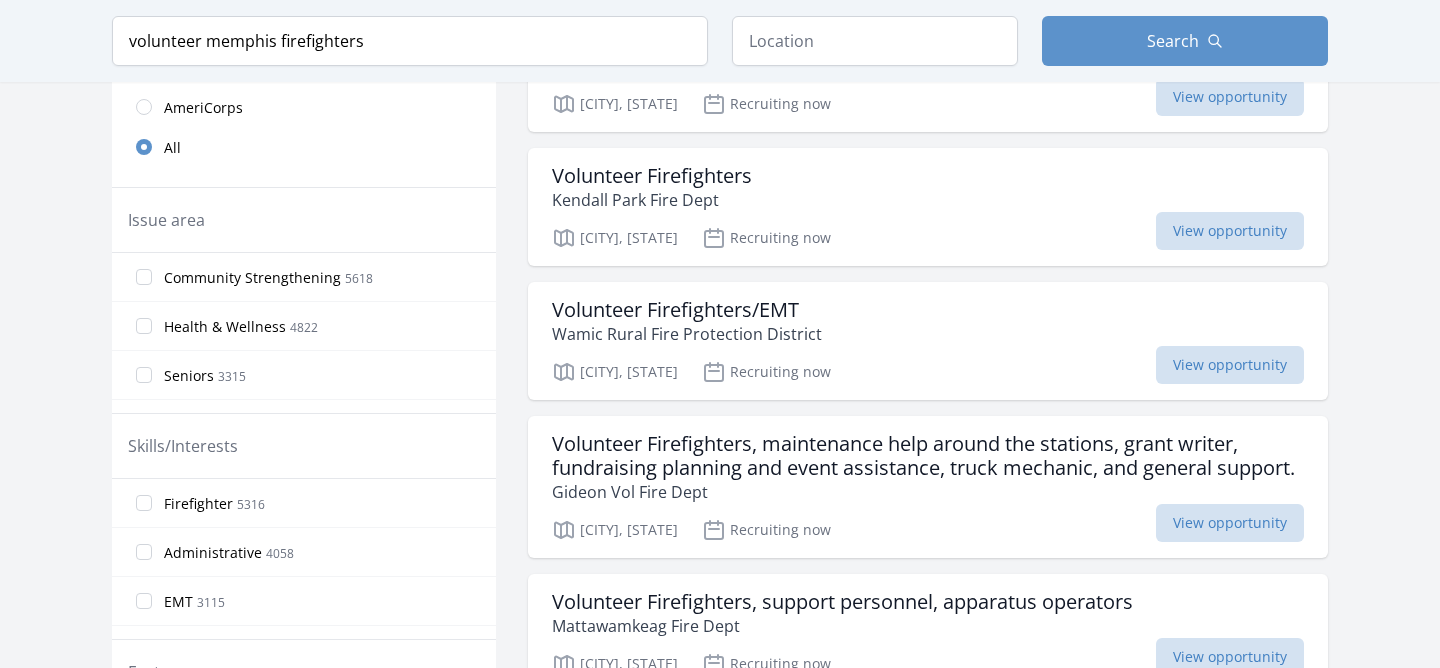 scroll, scrollTop: 0, scrollLeft: 0, axis: both 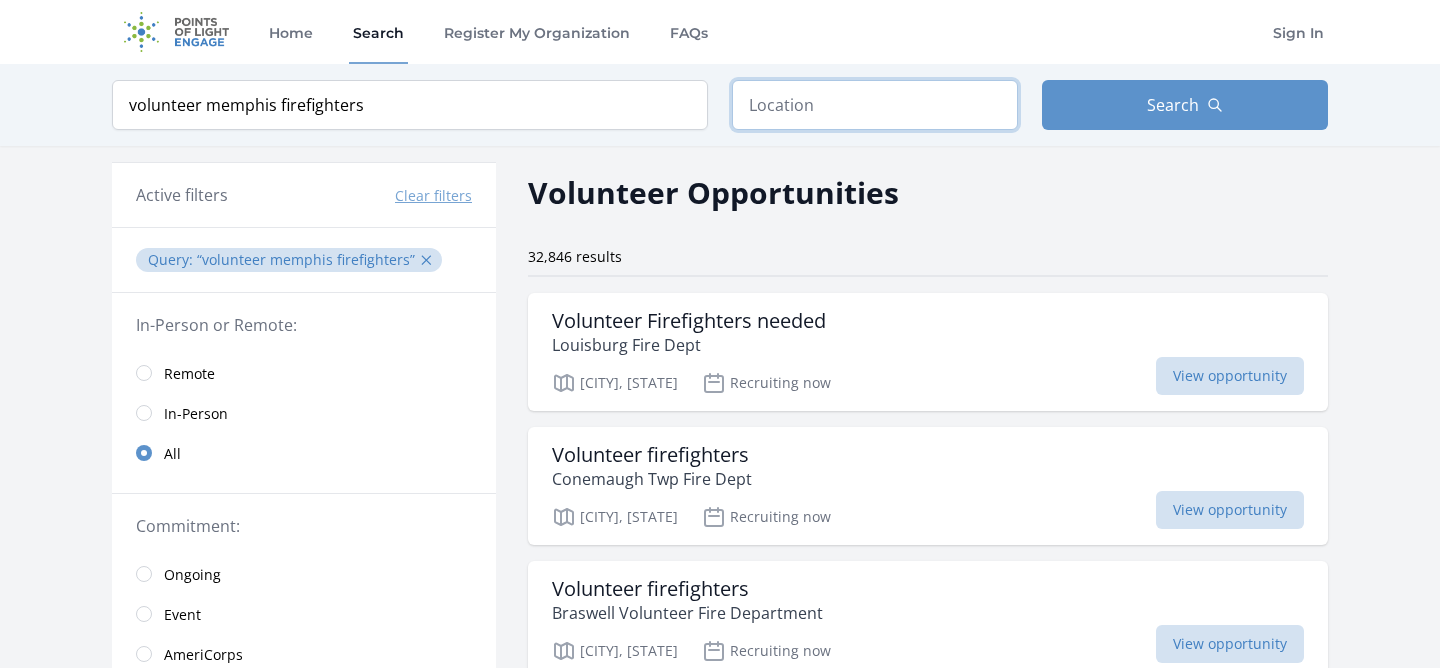 click at bounding box center (875, 105) 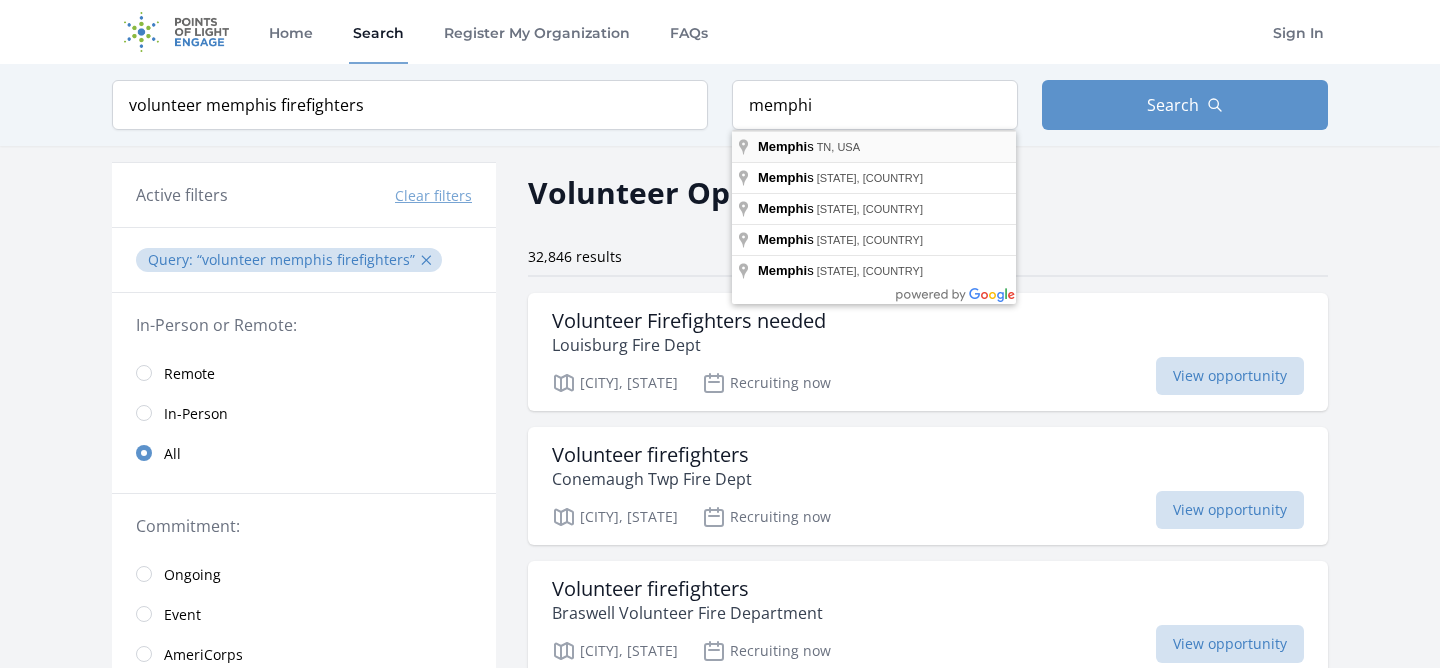 type on "Memphis, TN, USA" 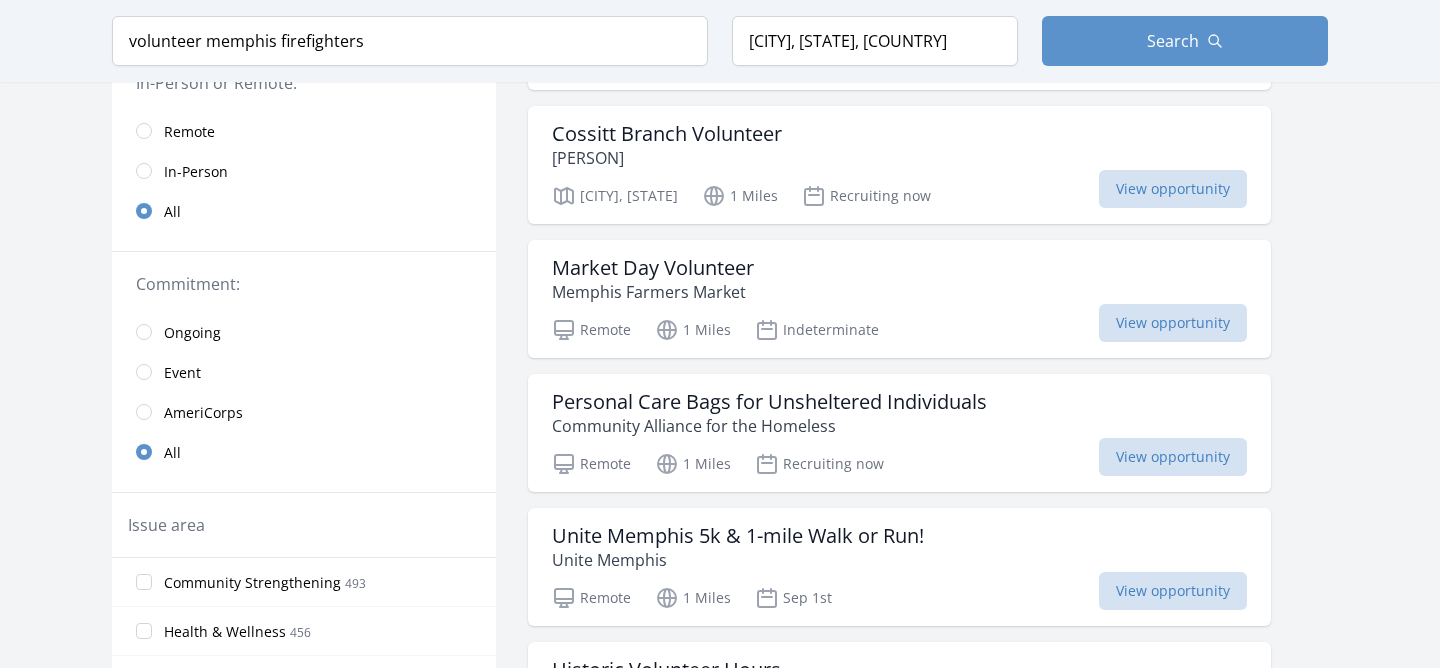 scroll, scrollTop: 324, scrollLeft: 0, axis: vertical 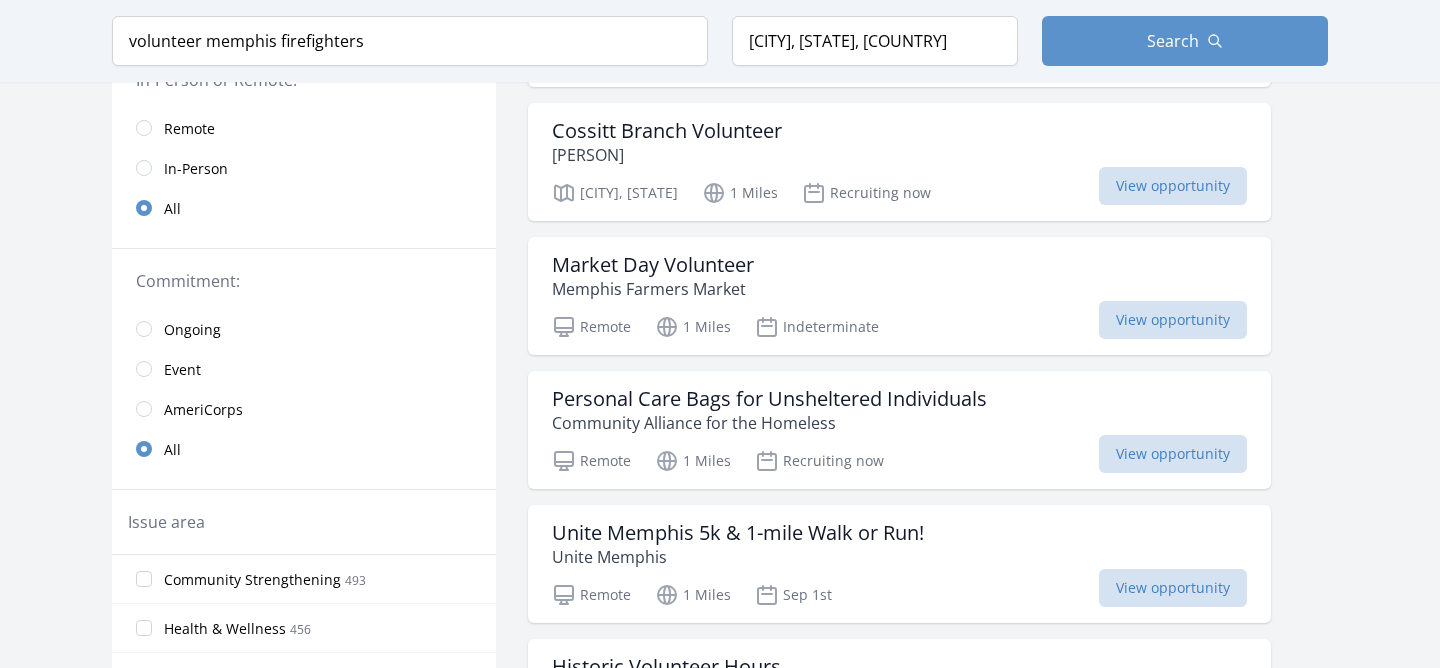 type 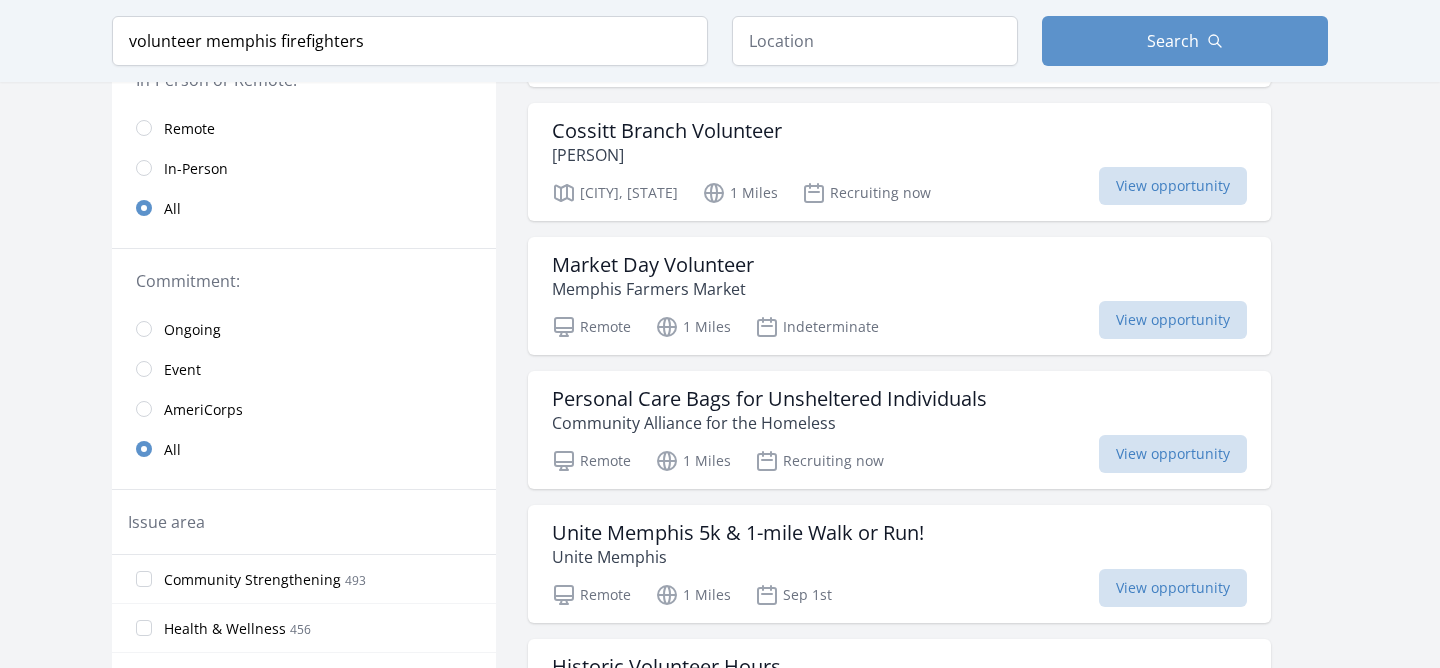 scroll, scrollTop: 0, scrollLeft: 0, axis: both 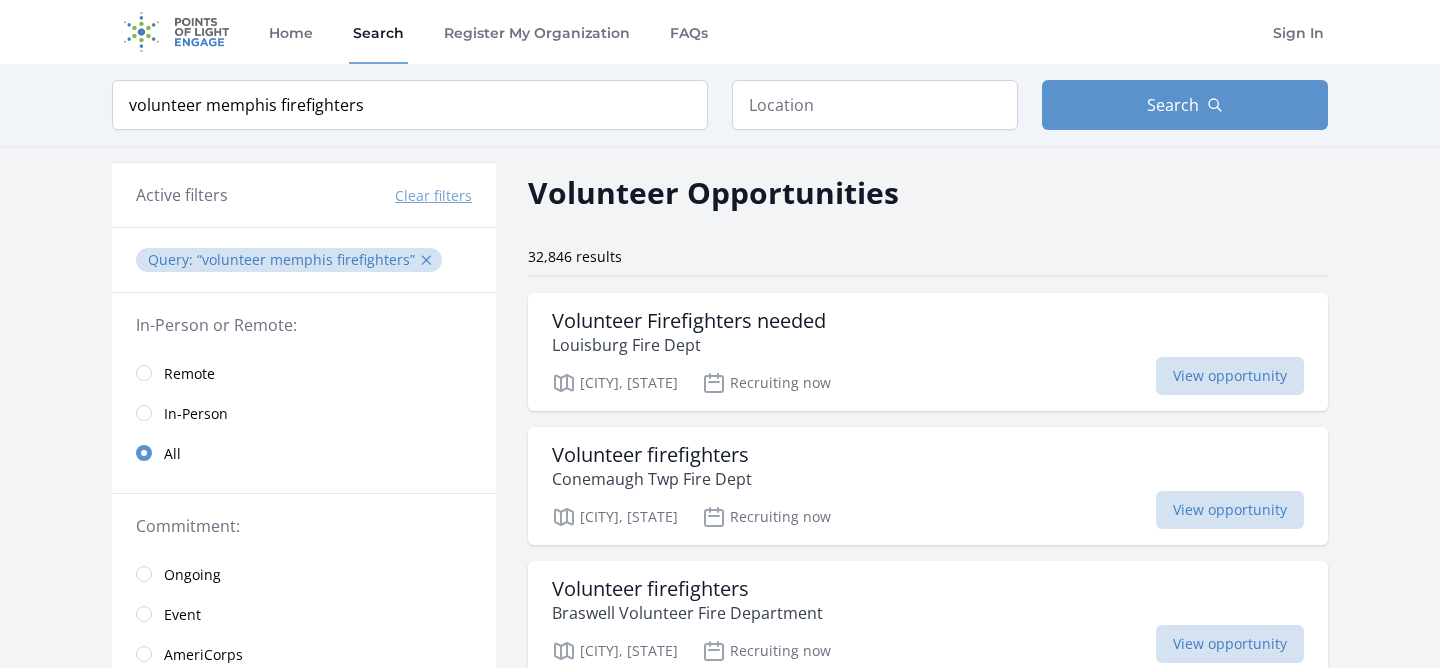 type on "volunteer memphis fire" 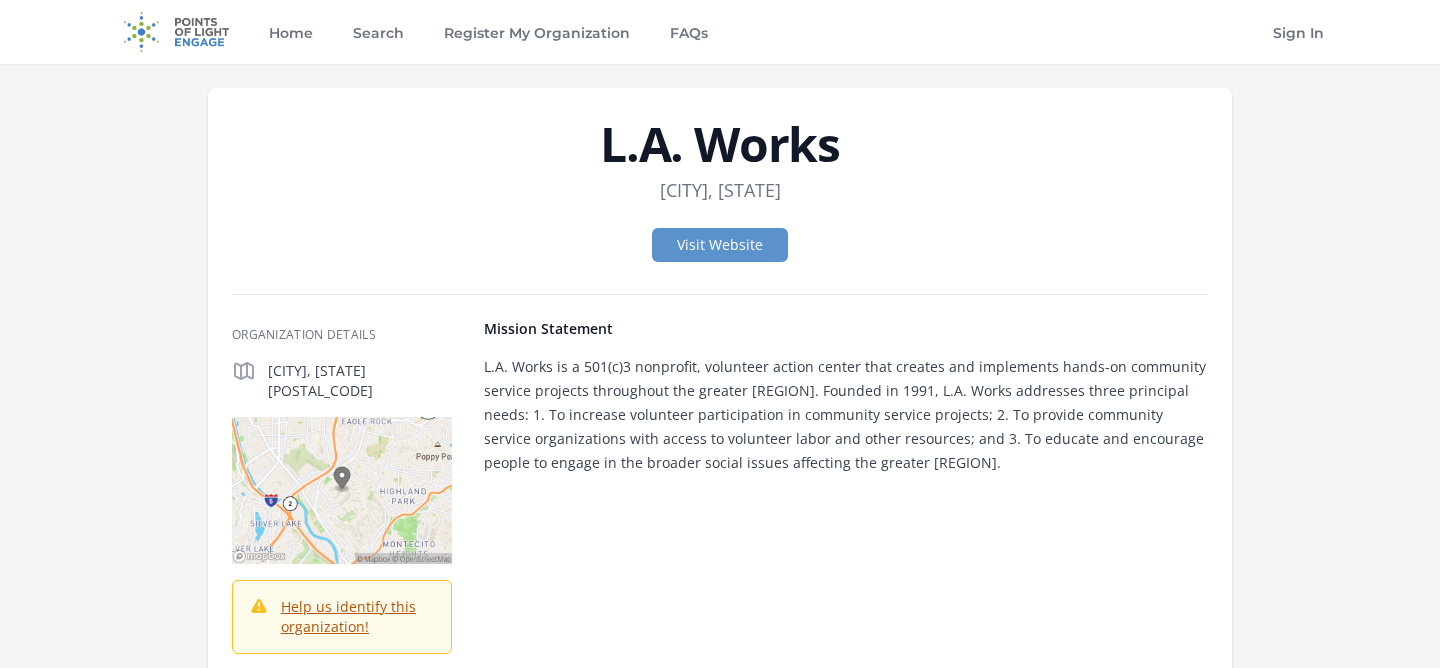 scroll, scrollTop: 0, scrollLeft: 0, axis: both 